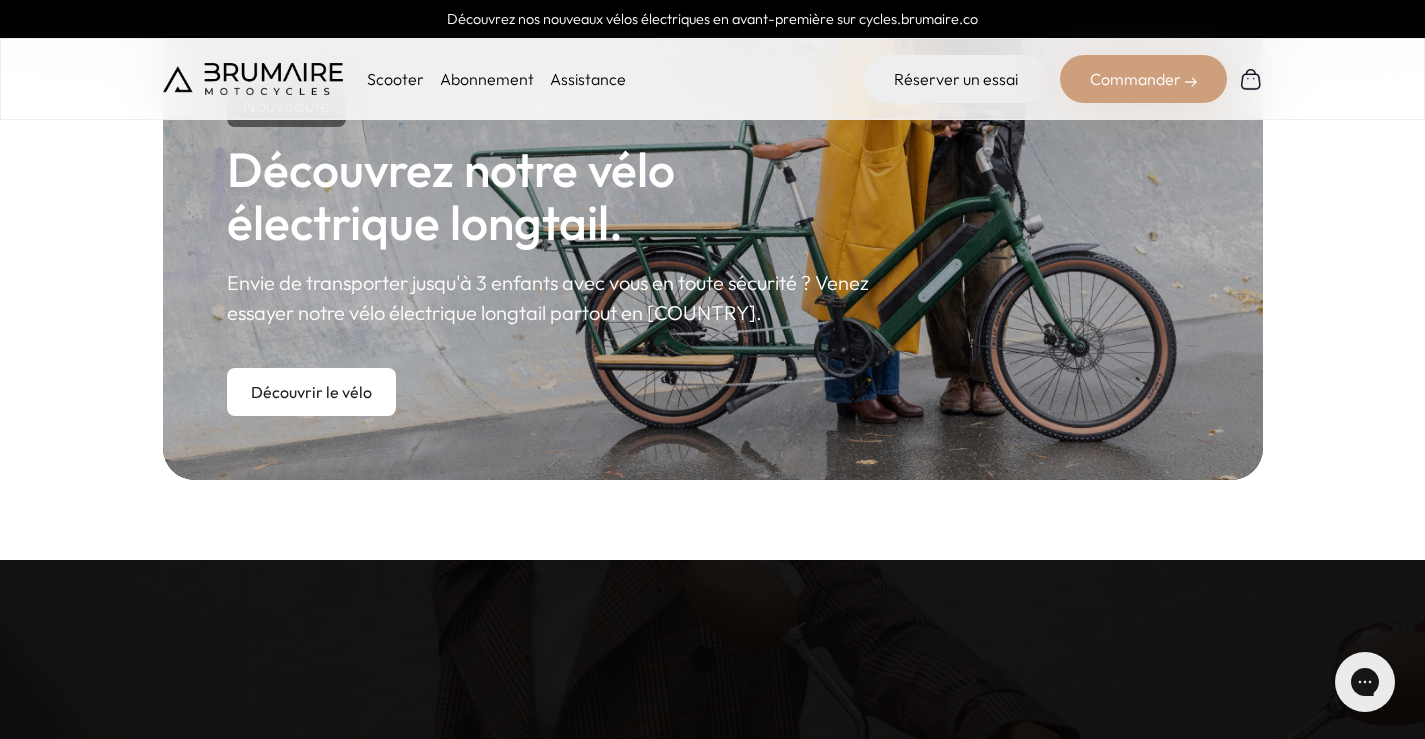 scroll, scrollTop: 1000, scrollLeft: 0, axis: vertical 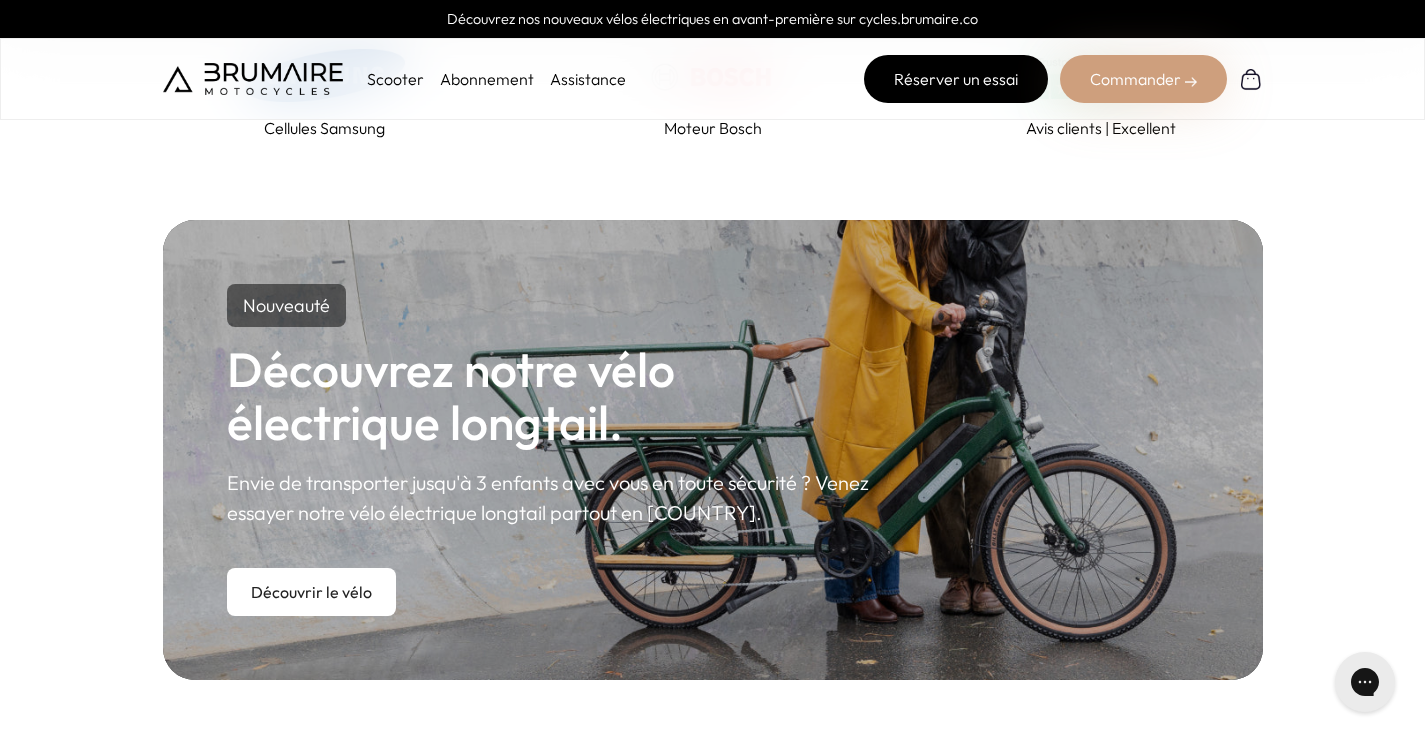 click on "Réserver un essai" at bounding box center [956, 79] 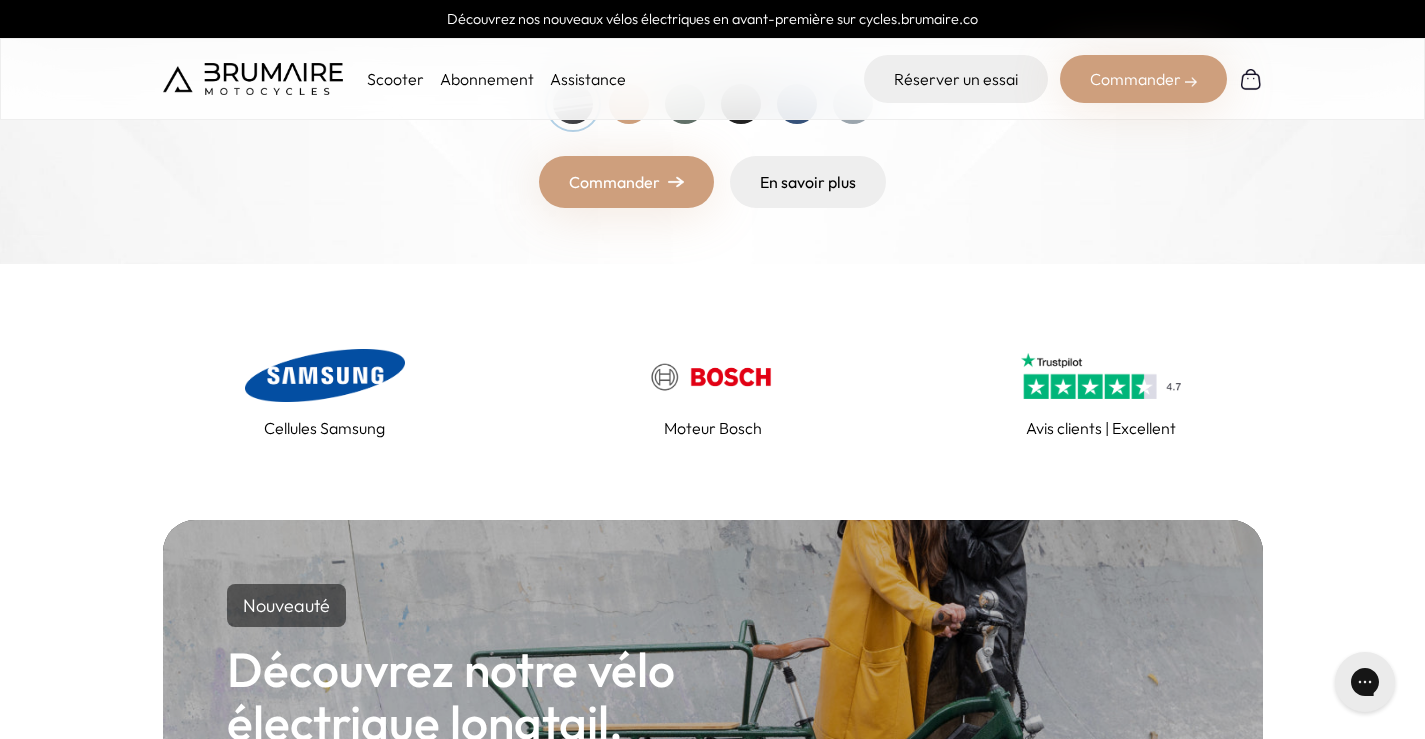 scroll, scrollTop: 300, scrollLeft: 0, axis: vertical 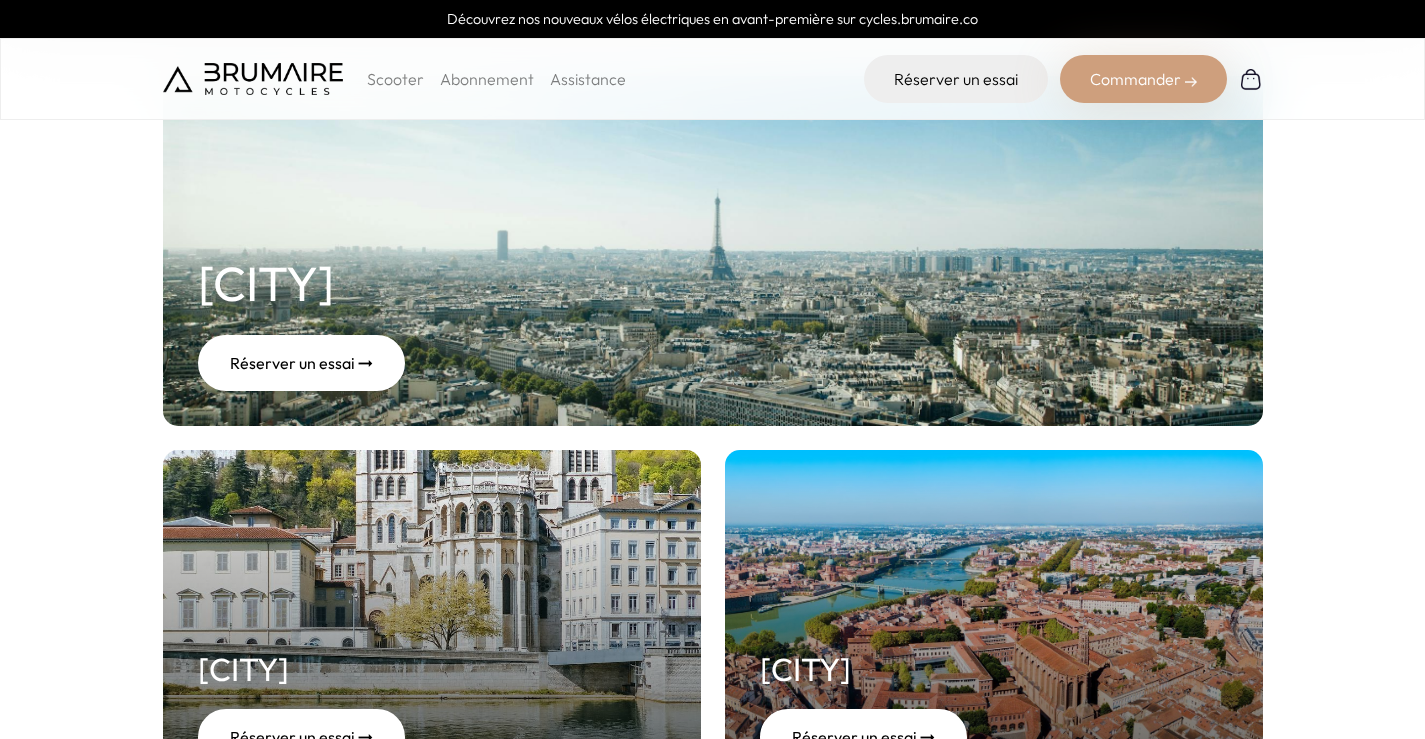 click on "Commander" at bounding box center (1143, 79) 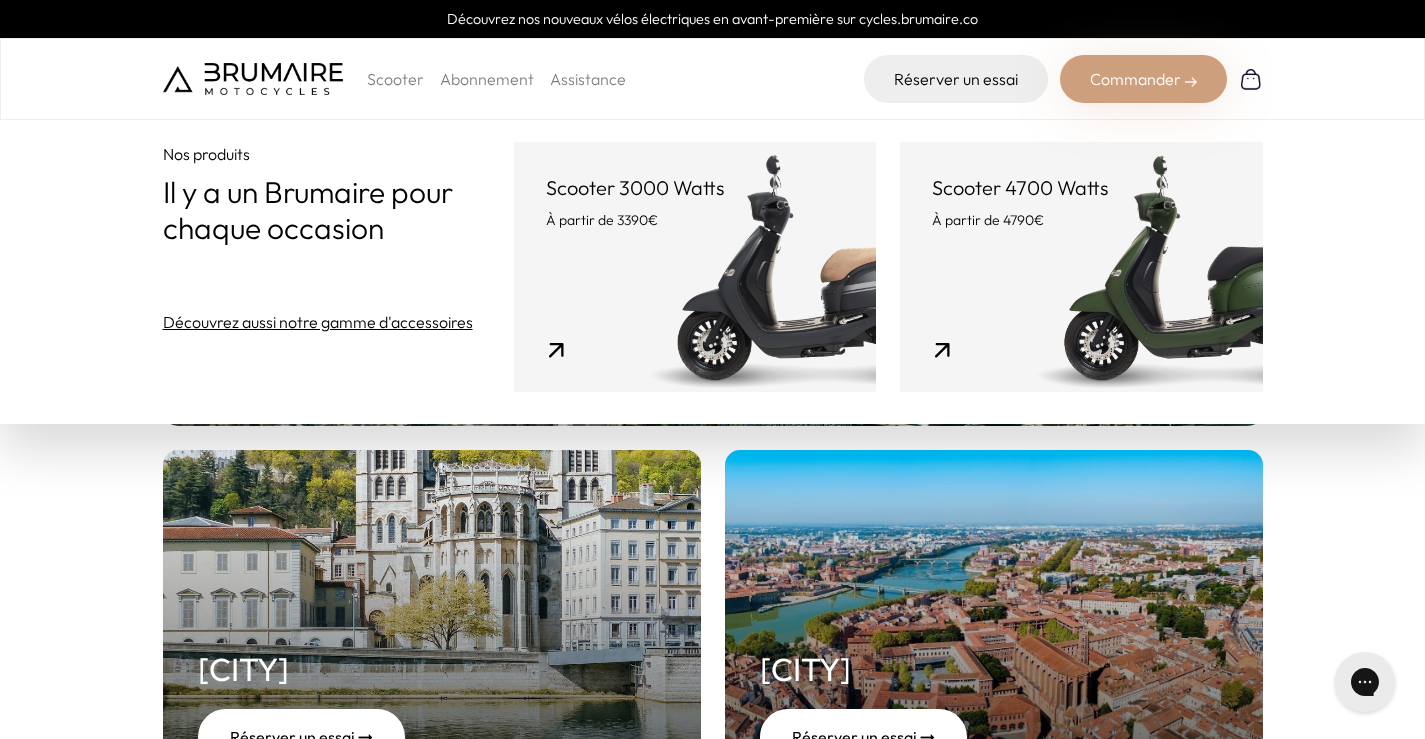 scroll, scrollTop: 0, scrollLeft: 0, axis: both 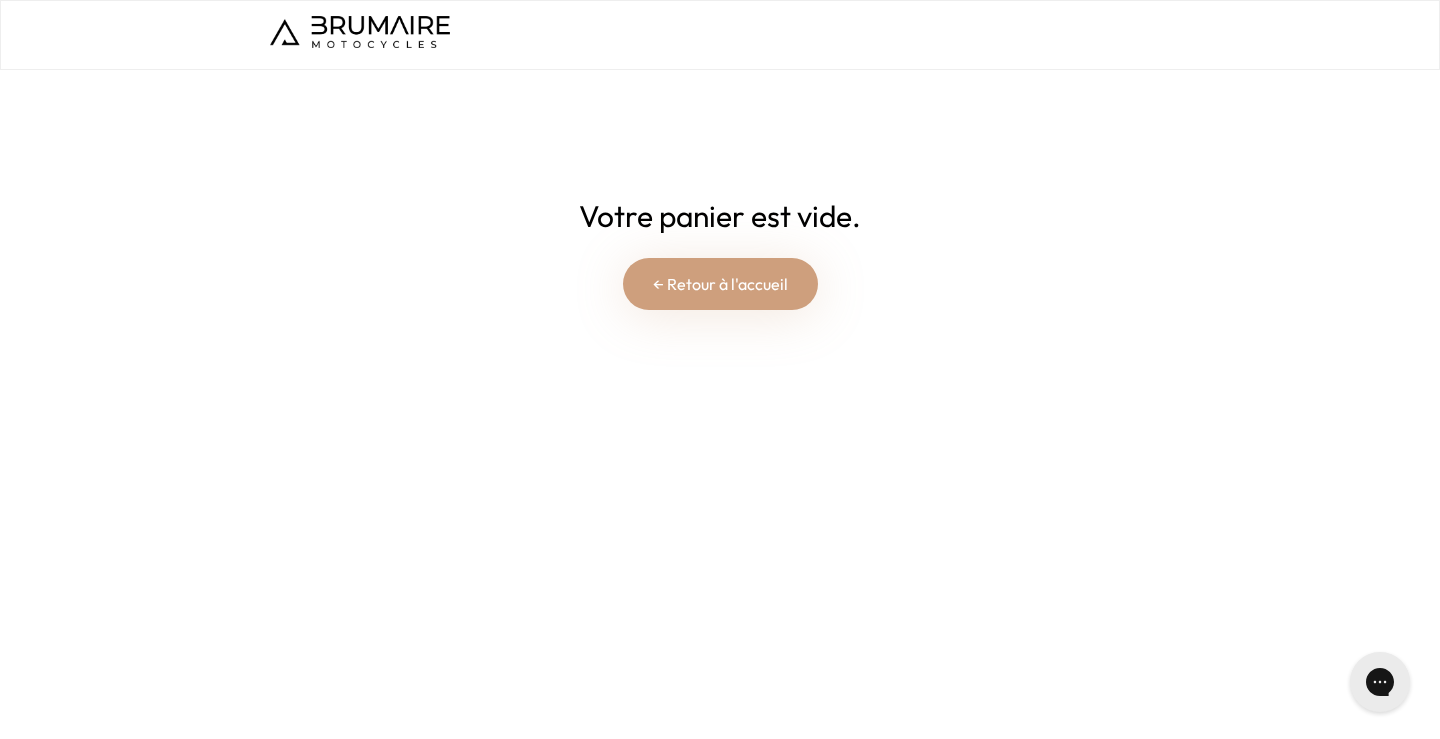 click on "← Retour à l'accueil" at bounding box center (720, 284) 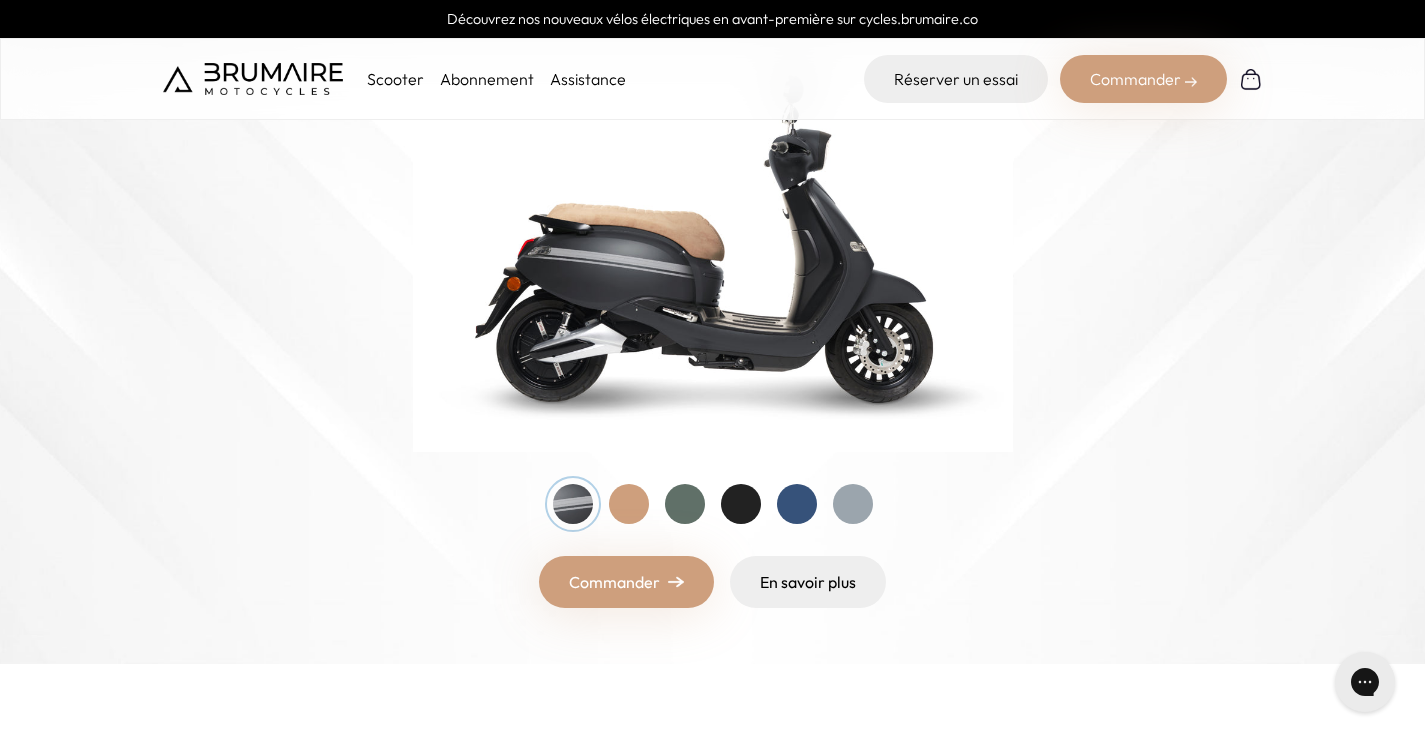 scroll, scrollTop: 0, scrollLeft: 0, axis: both 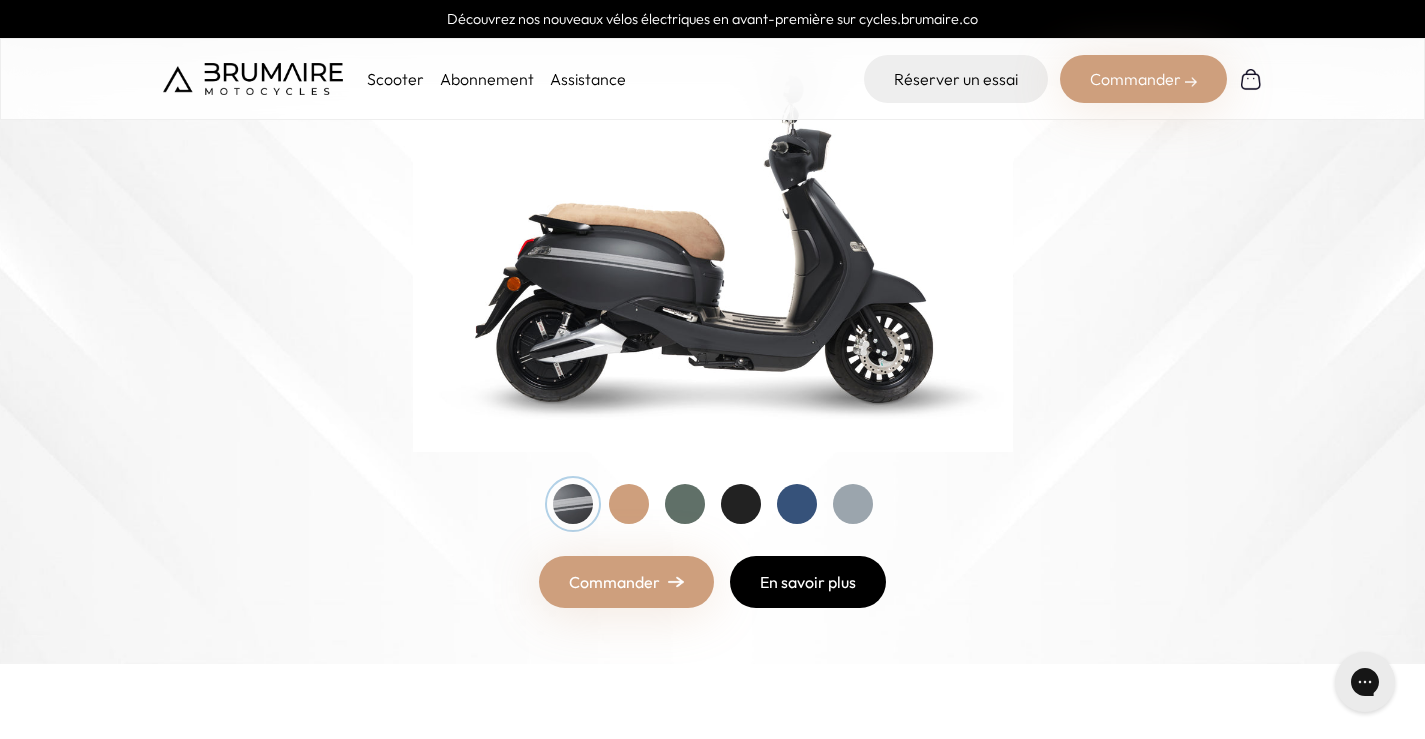 click on "En savoir plus" at bounding box center [808, 582] 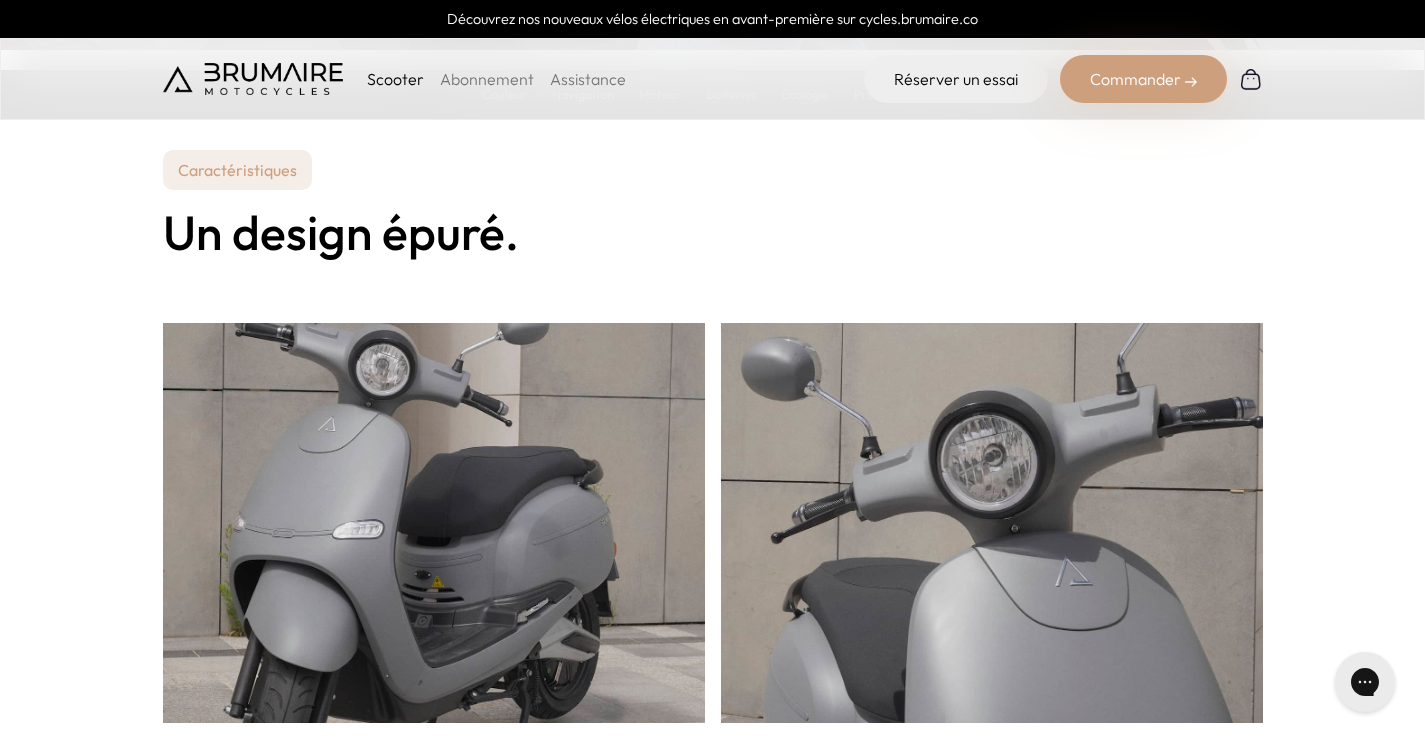 scroll, scrollTop: 500, scrollLeft: 0, axis: vertical 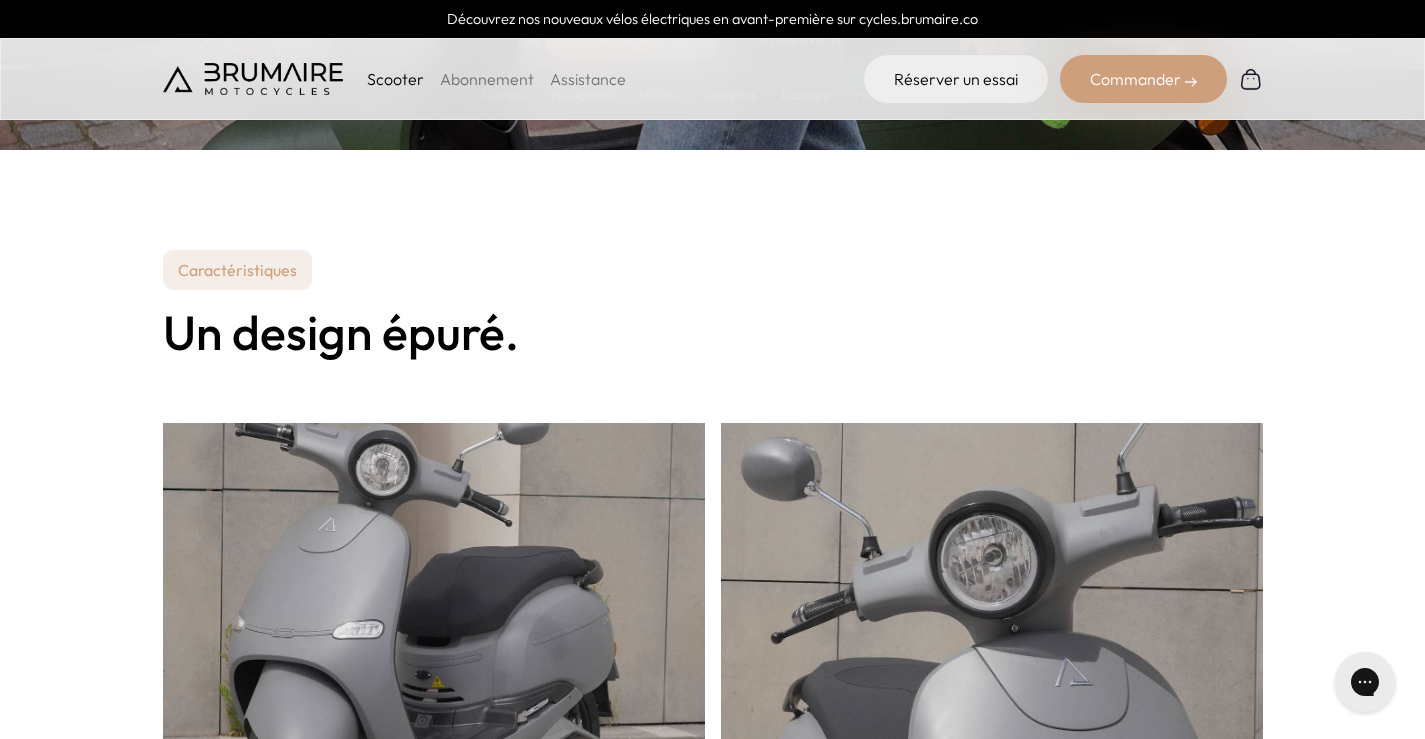 click on "Commander" at bounding box center (1143, 79) 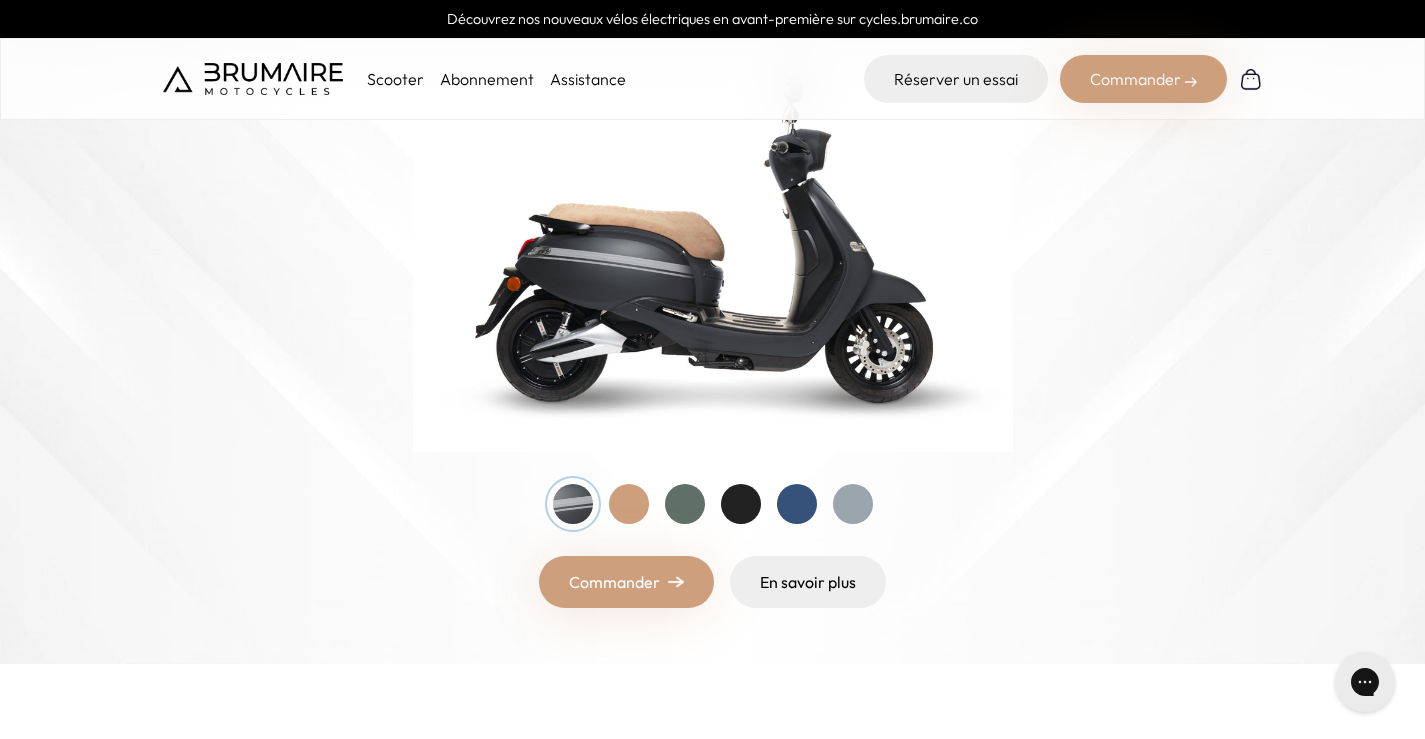 scroll, scrollTop: 0, scrollLeft: 0, axis: both 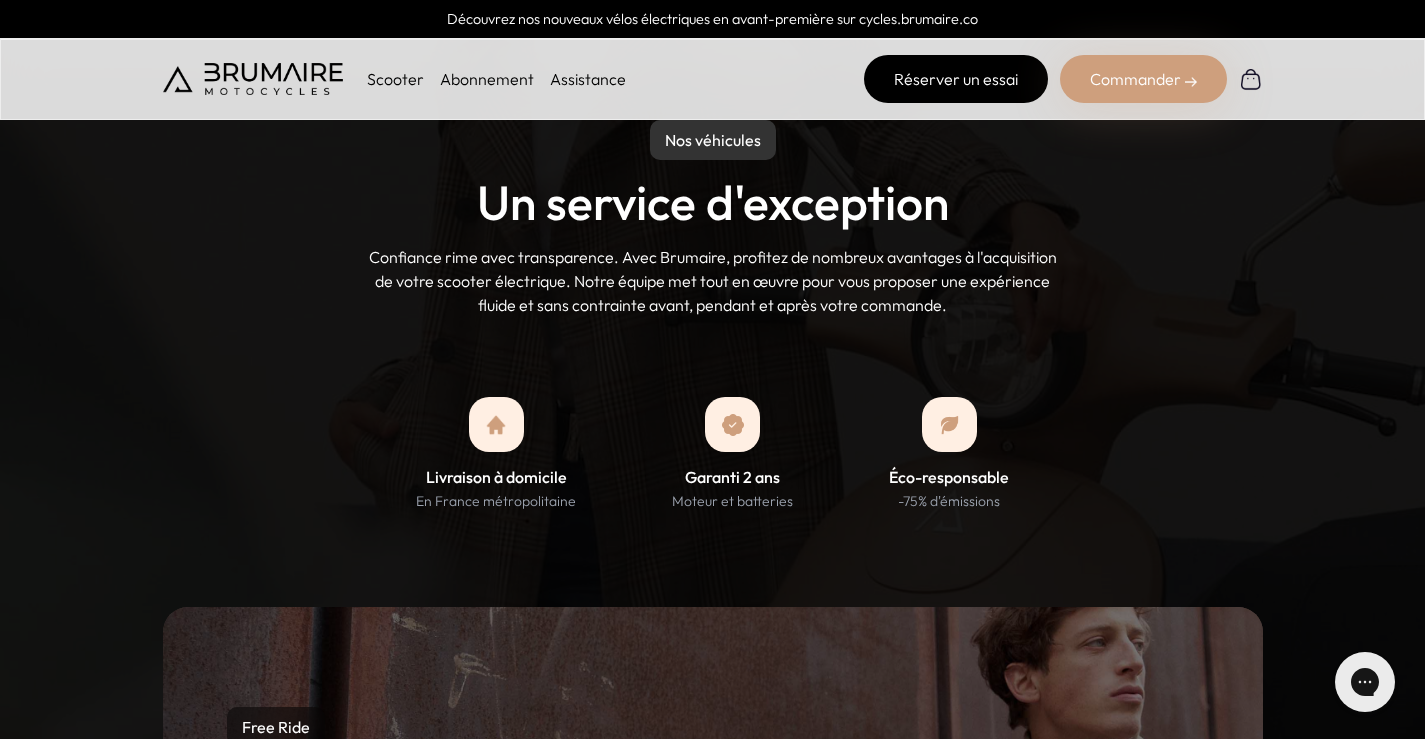 click on "Réserver un essai" at bounding box center [956, 79] 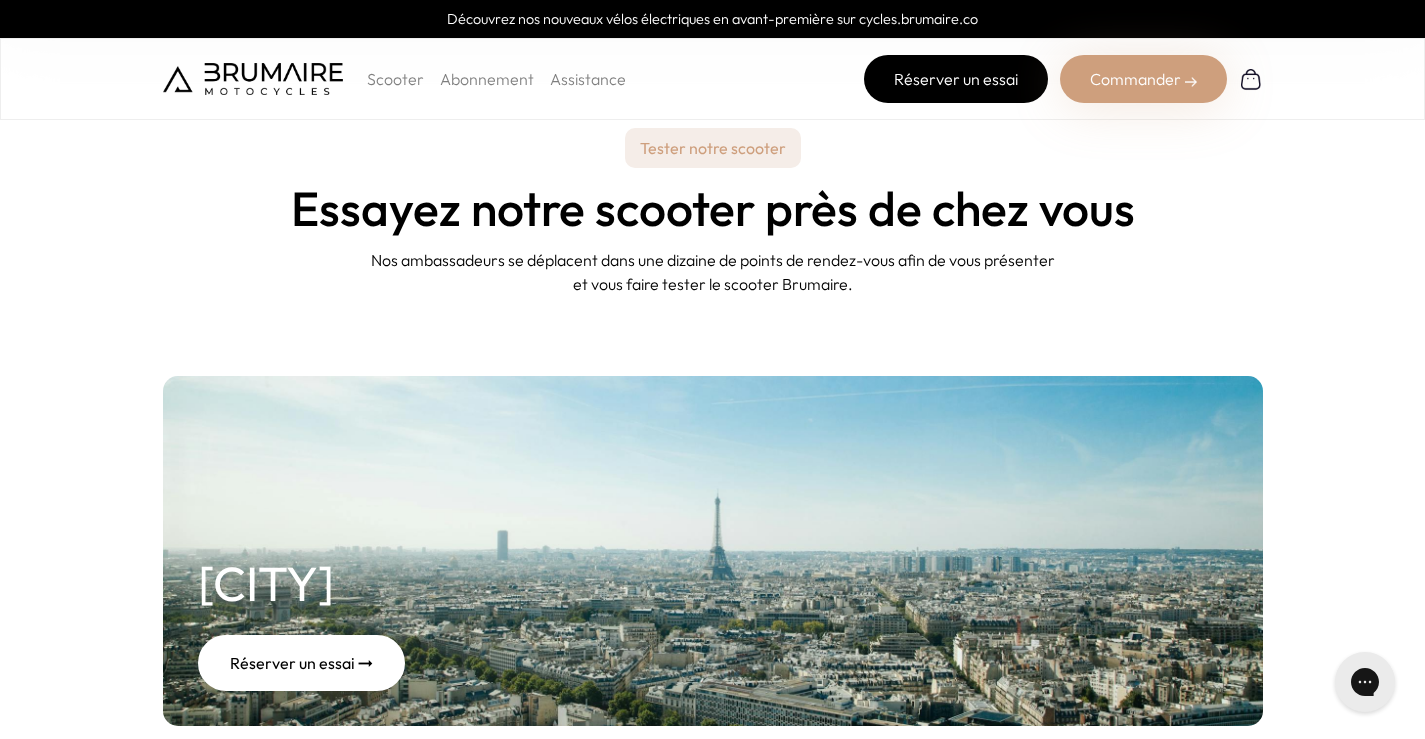 scroll, scrollTop: 0, scrollLeft: 0, axis: both 